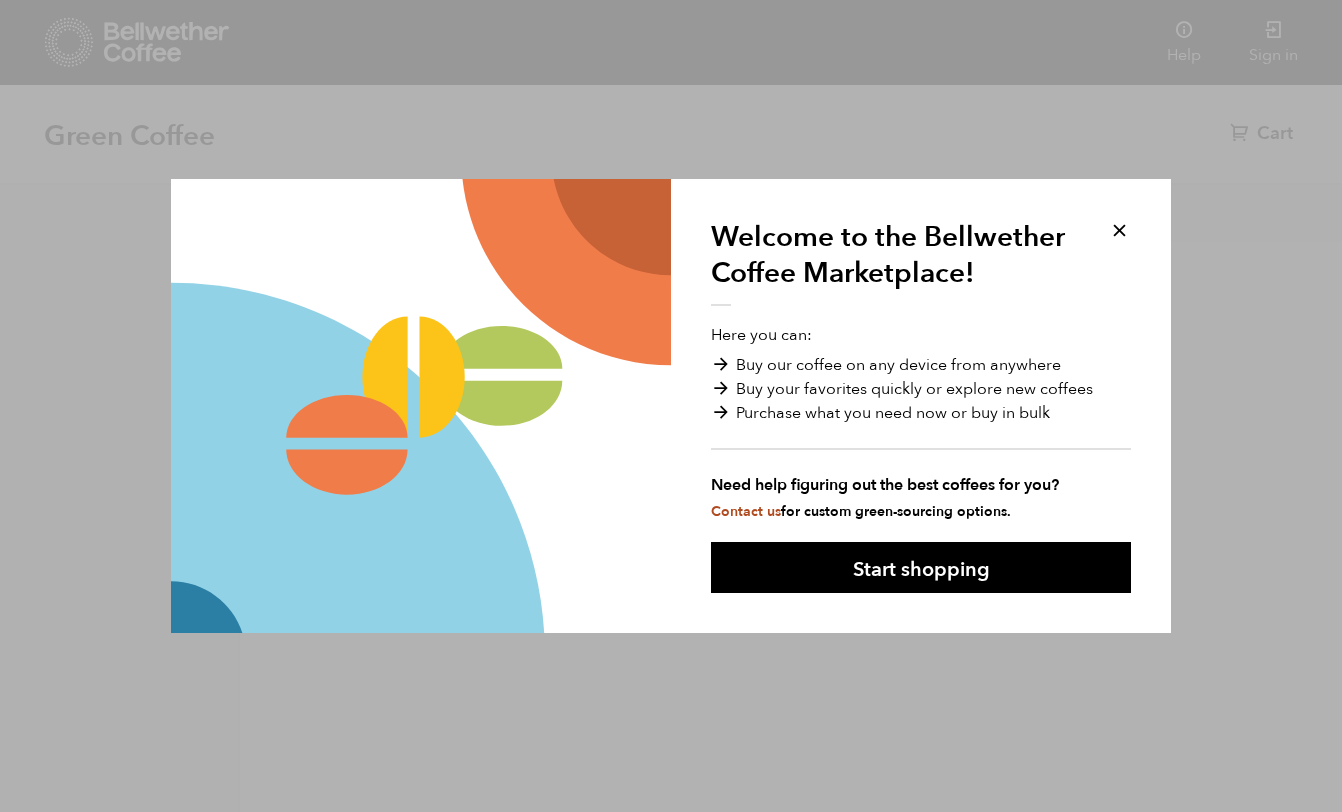 scroll, scrollTop: 0, scrollLeft: 0, axis: both 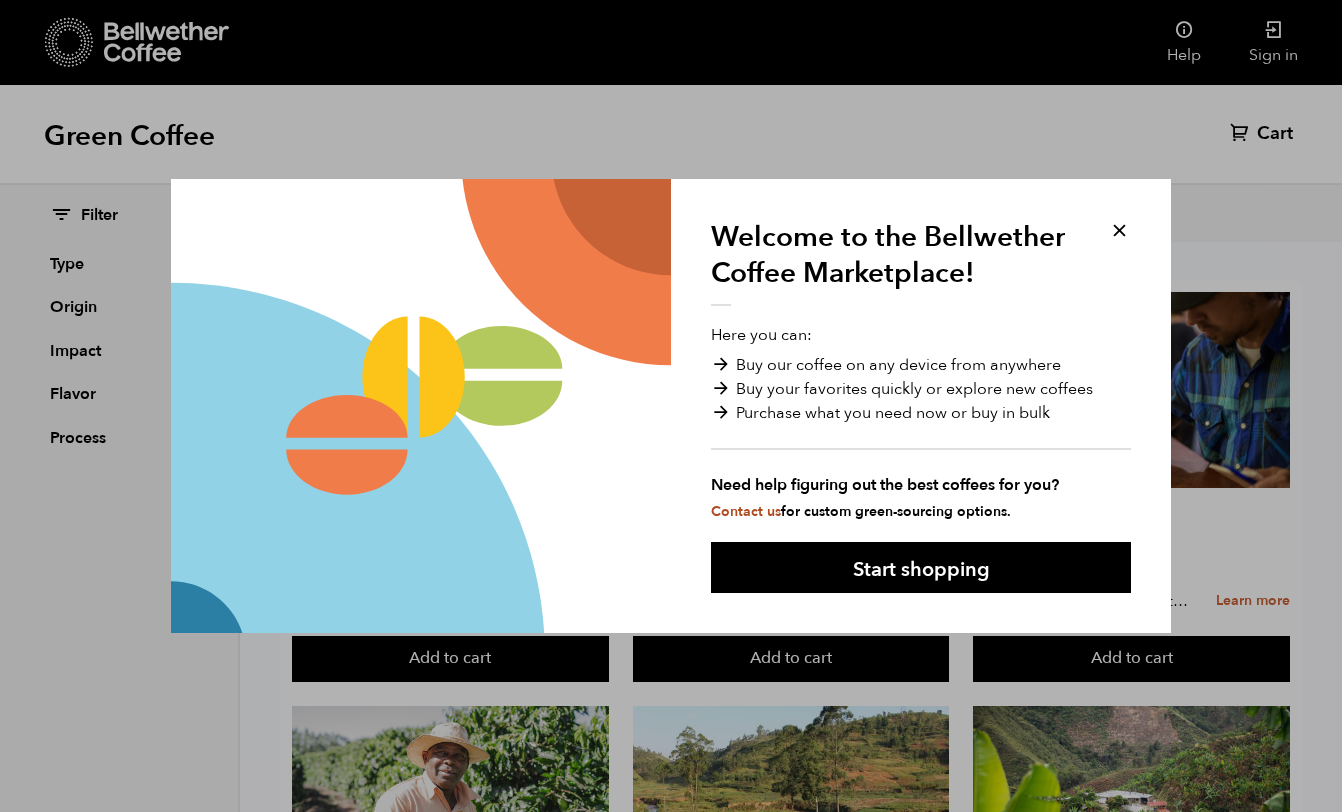 click at bounding box center (1119, 230) 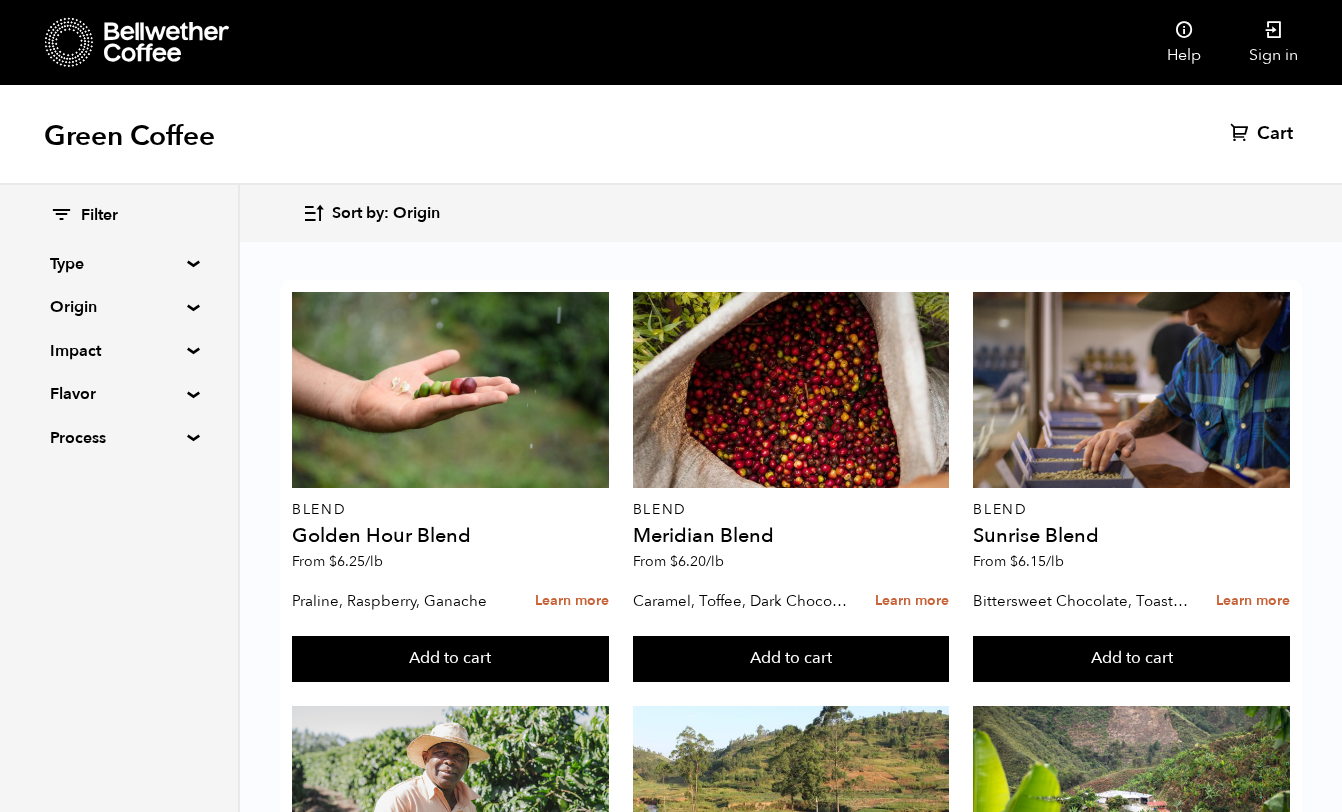 scroll, scrollTop: 1167, scrollLeft: 0, axis: vertical 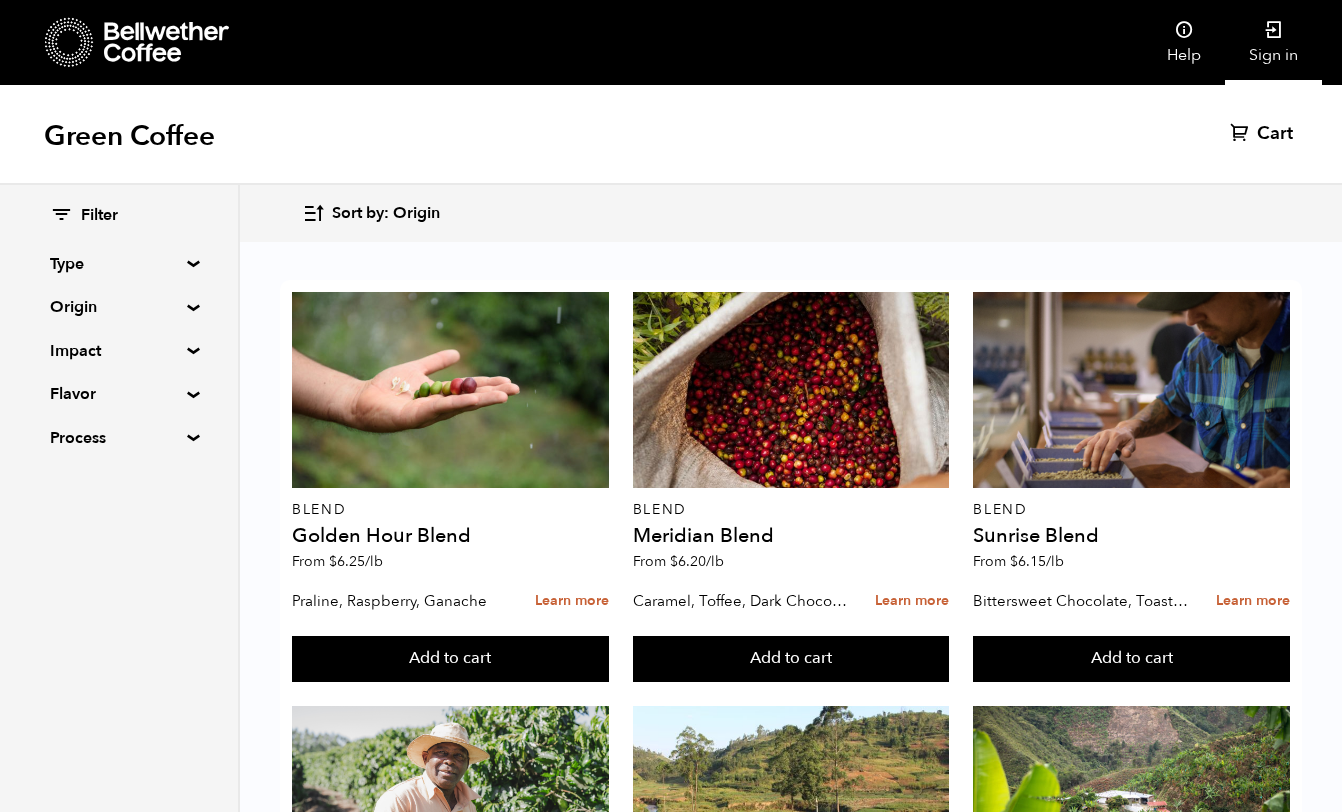 click on "Sign in" at bounding box center (1273, 42) 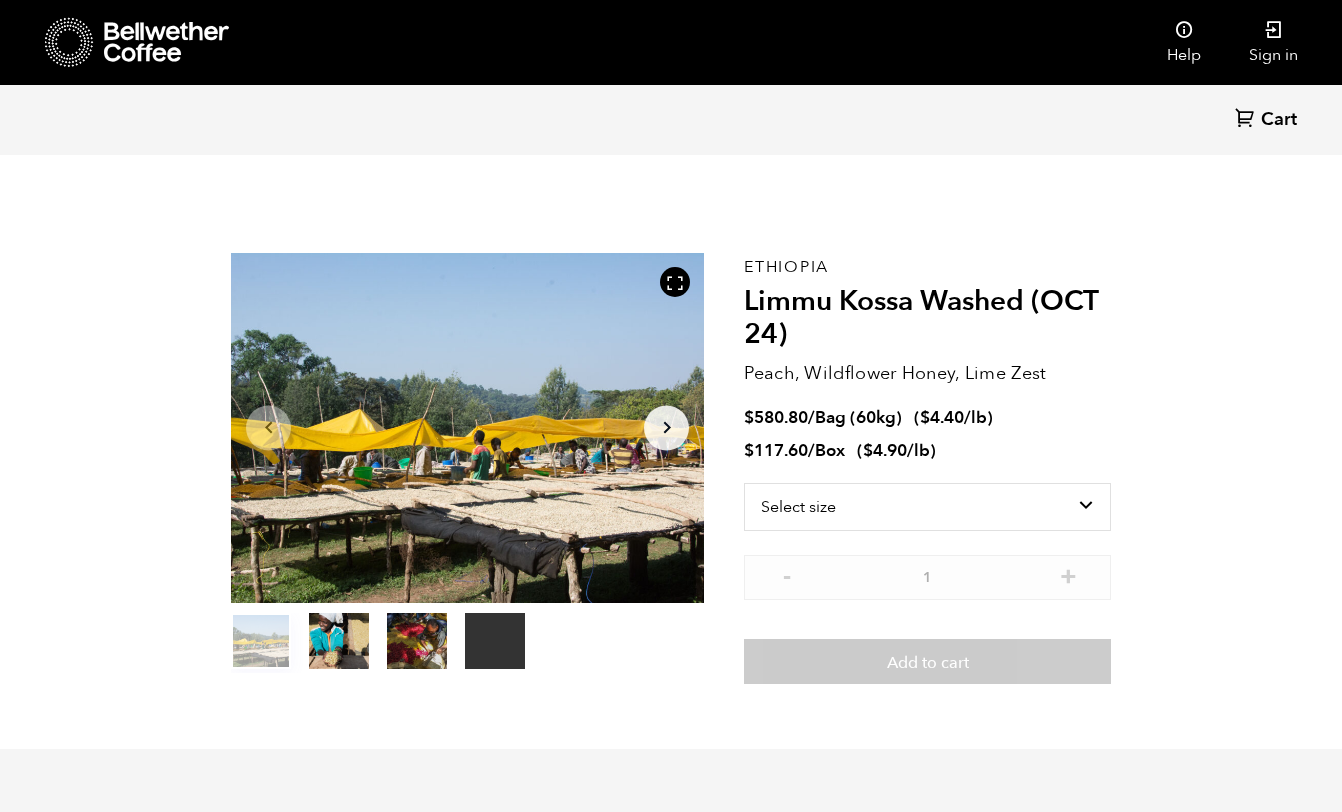 scroll, scrollTop: 0, scrollLeft: 0, axis: both 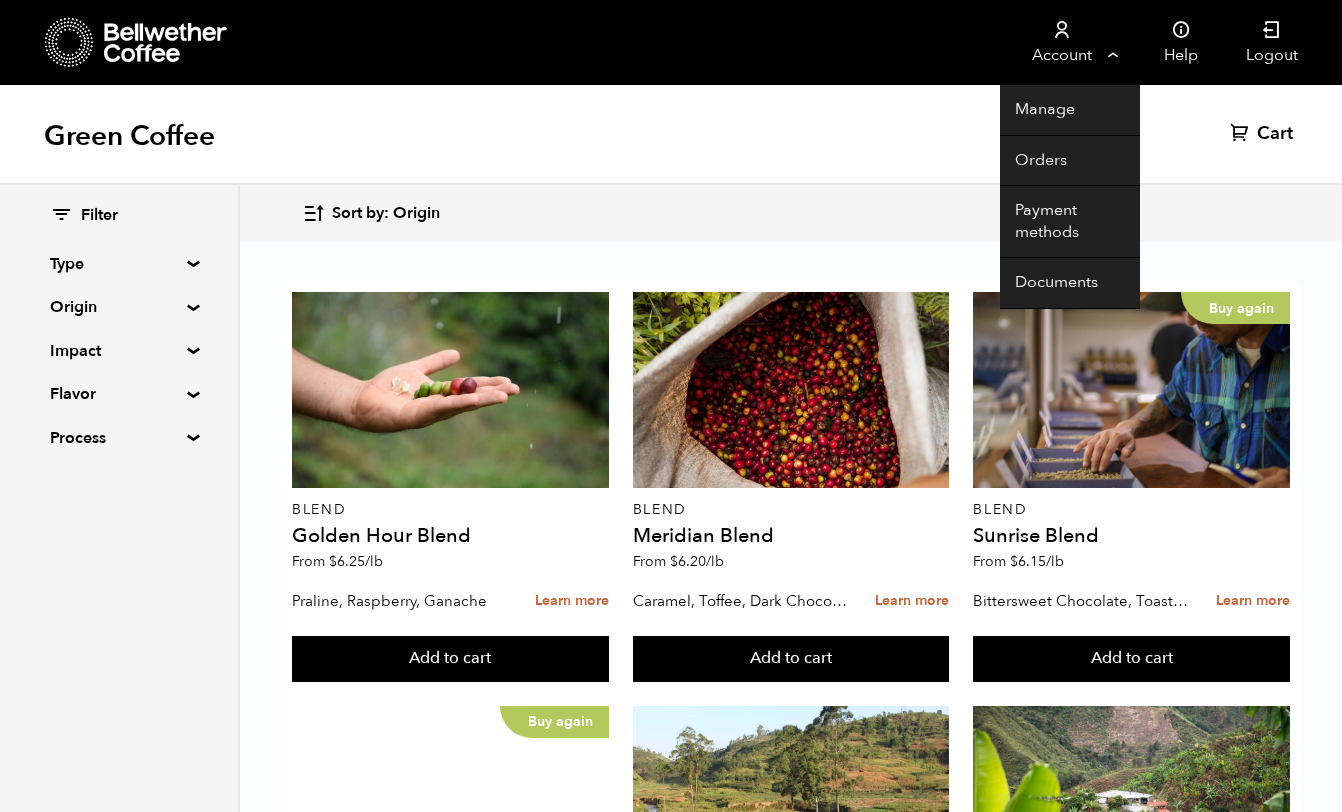 click on "Account" at bounding box center (1061, 42) 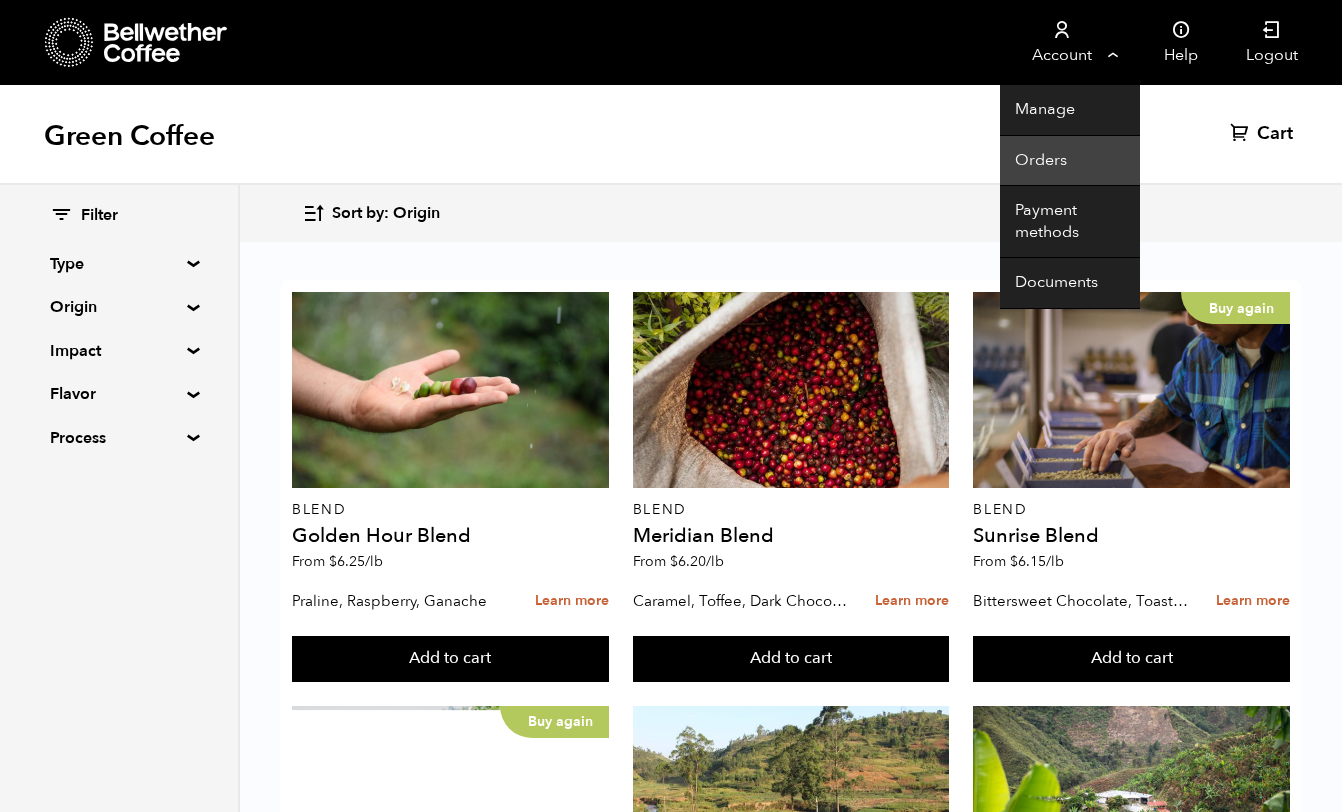 click on "Orders" at bounding box center (1070, 161) 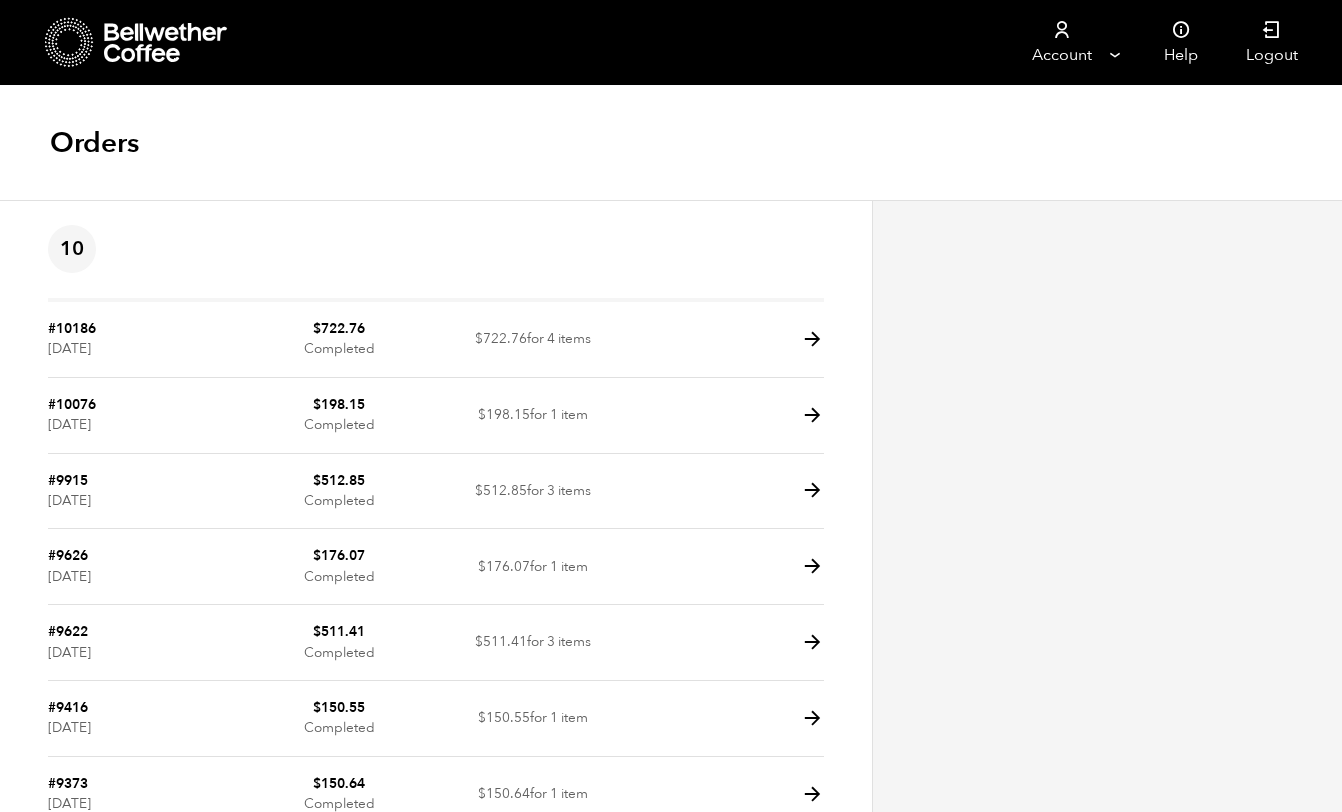scroll, scrollTop: 0, scrollLeft: 0, axis: both 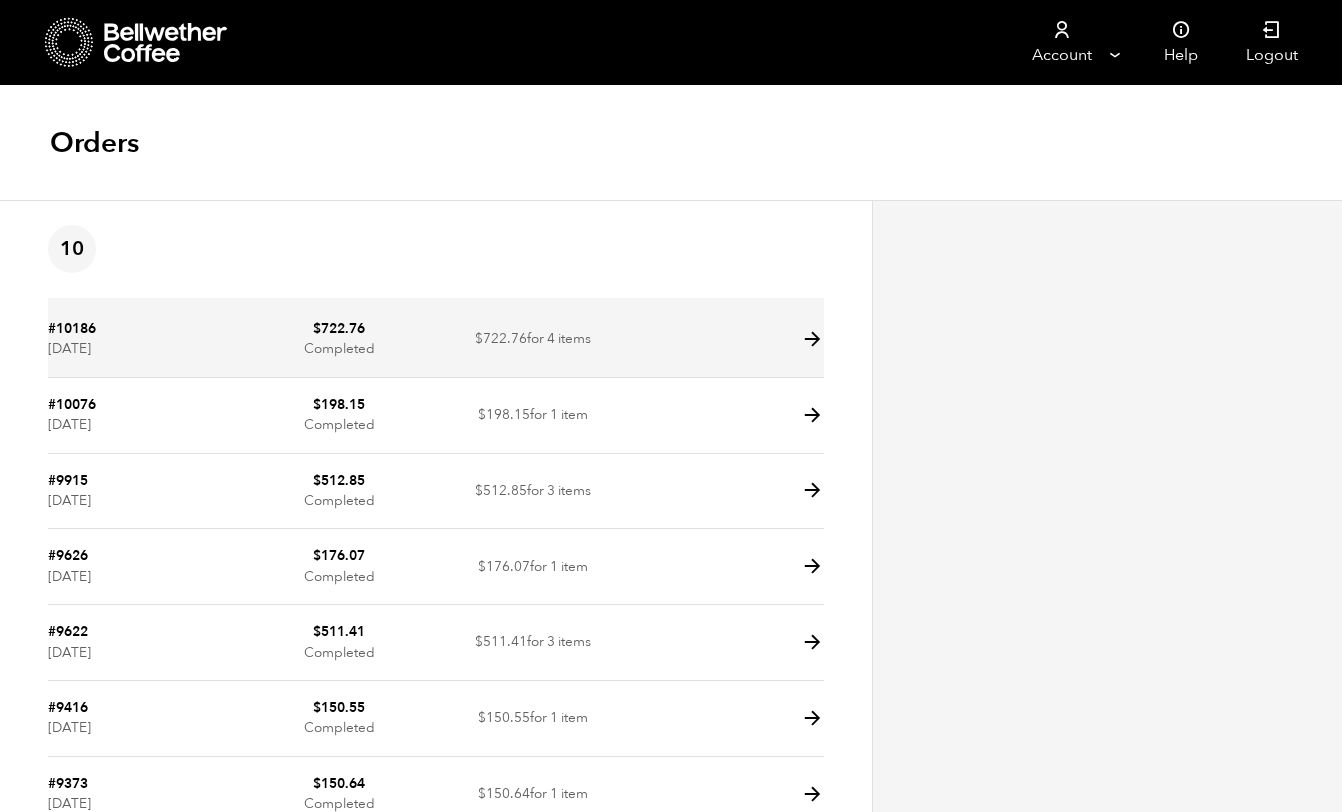 click at bounding box center [812, 339] 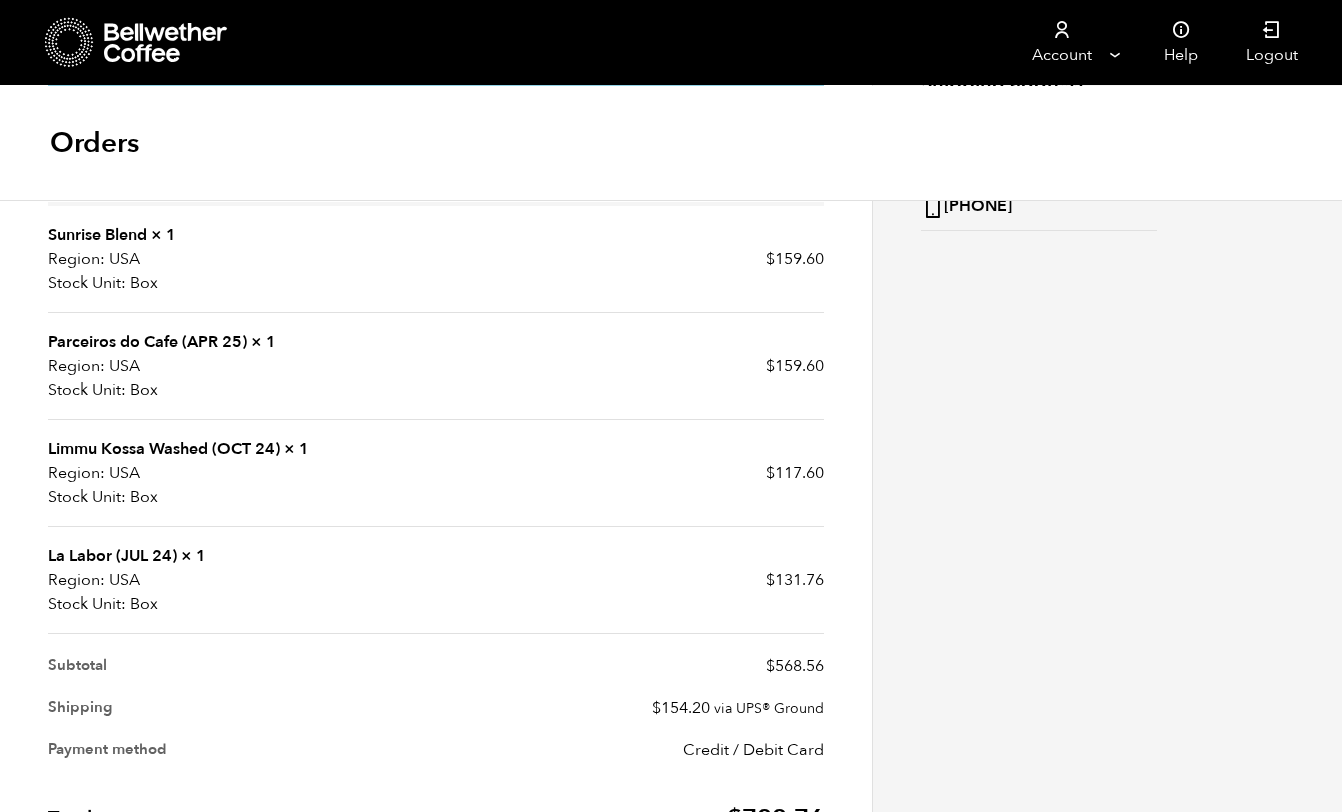 scroll, scrollTop: 0, scrollLeft: 0, axis: both 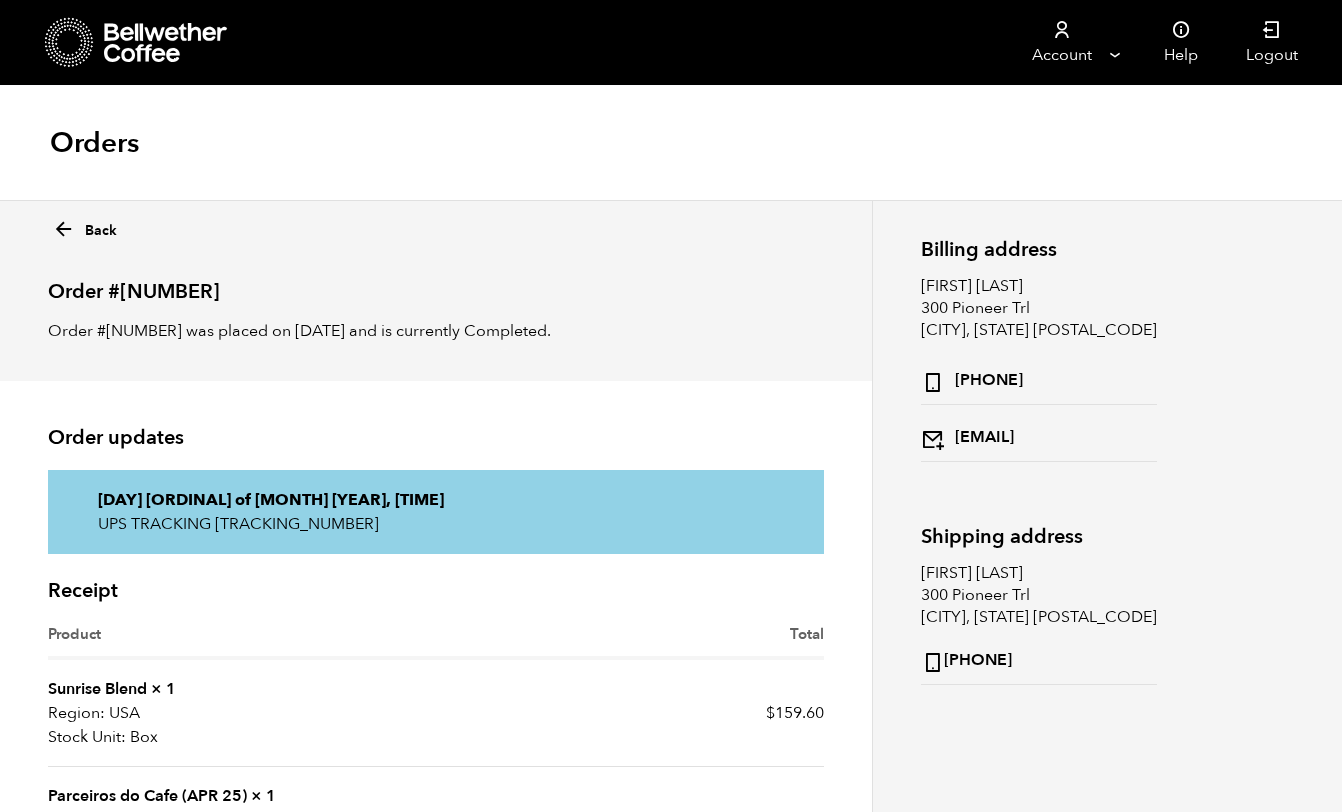 click at bounding box center [63, 229] 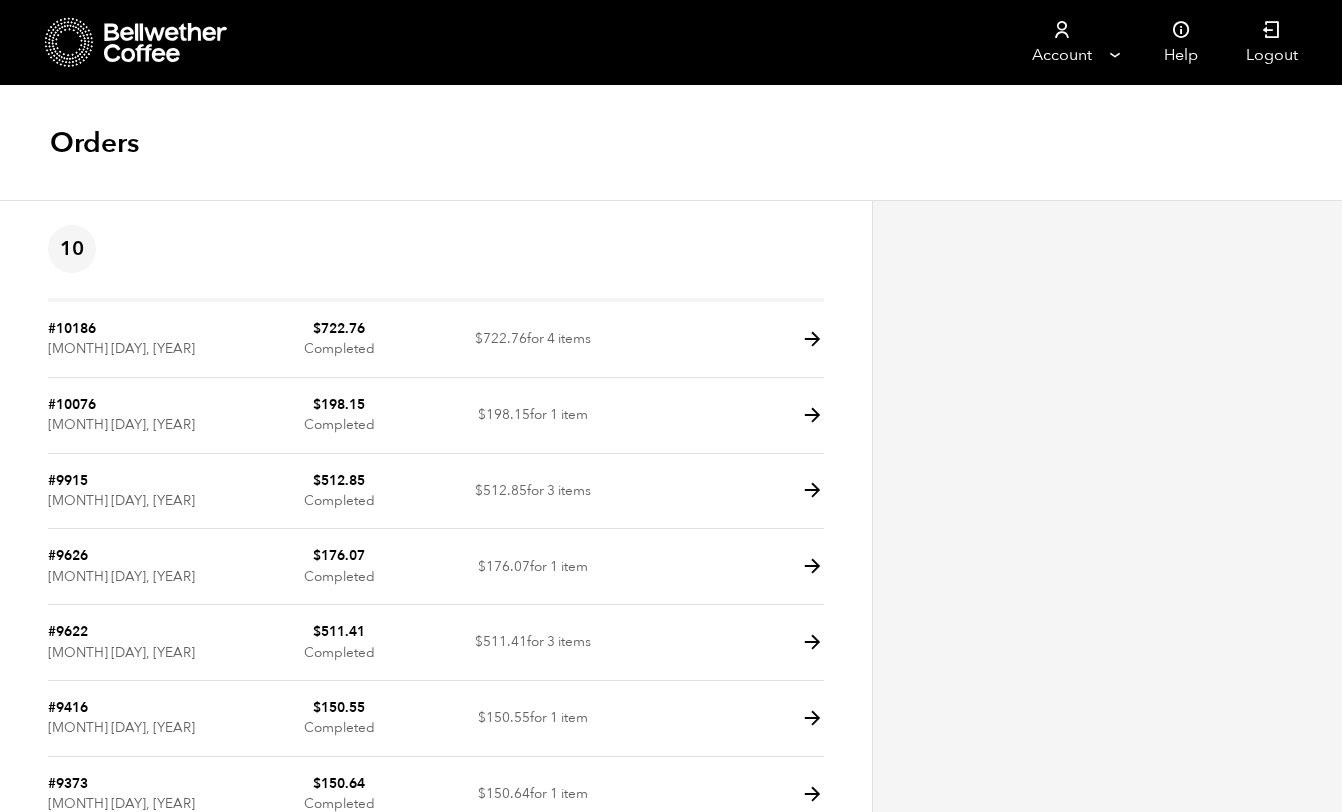 scroll, scrollTop: 0, scrollLeft: 0, axis: both 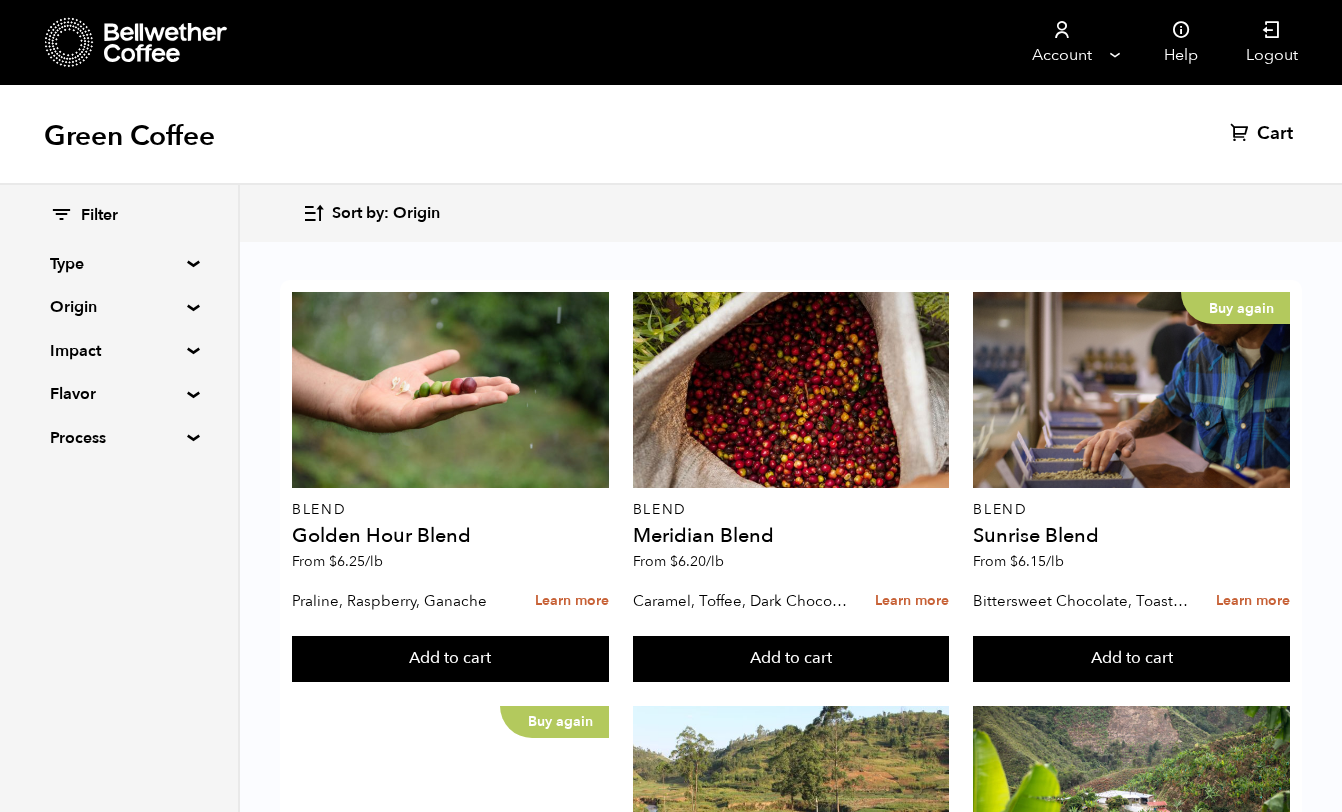 click on "Origin" at bounding box center [119, 307] 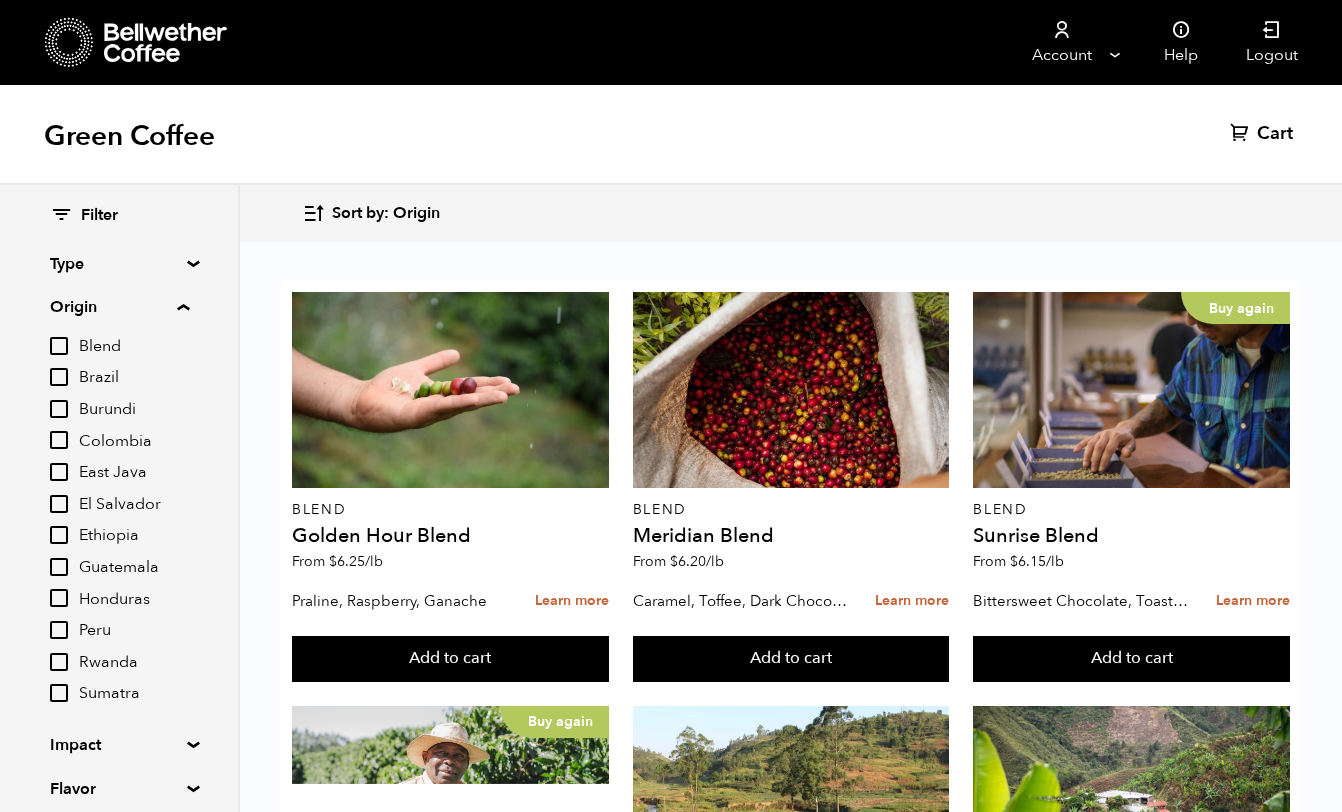 click on "Origin" at bounding box center [119, 307] 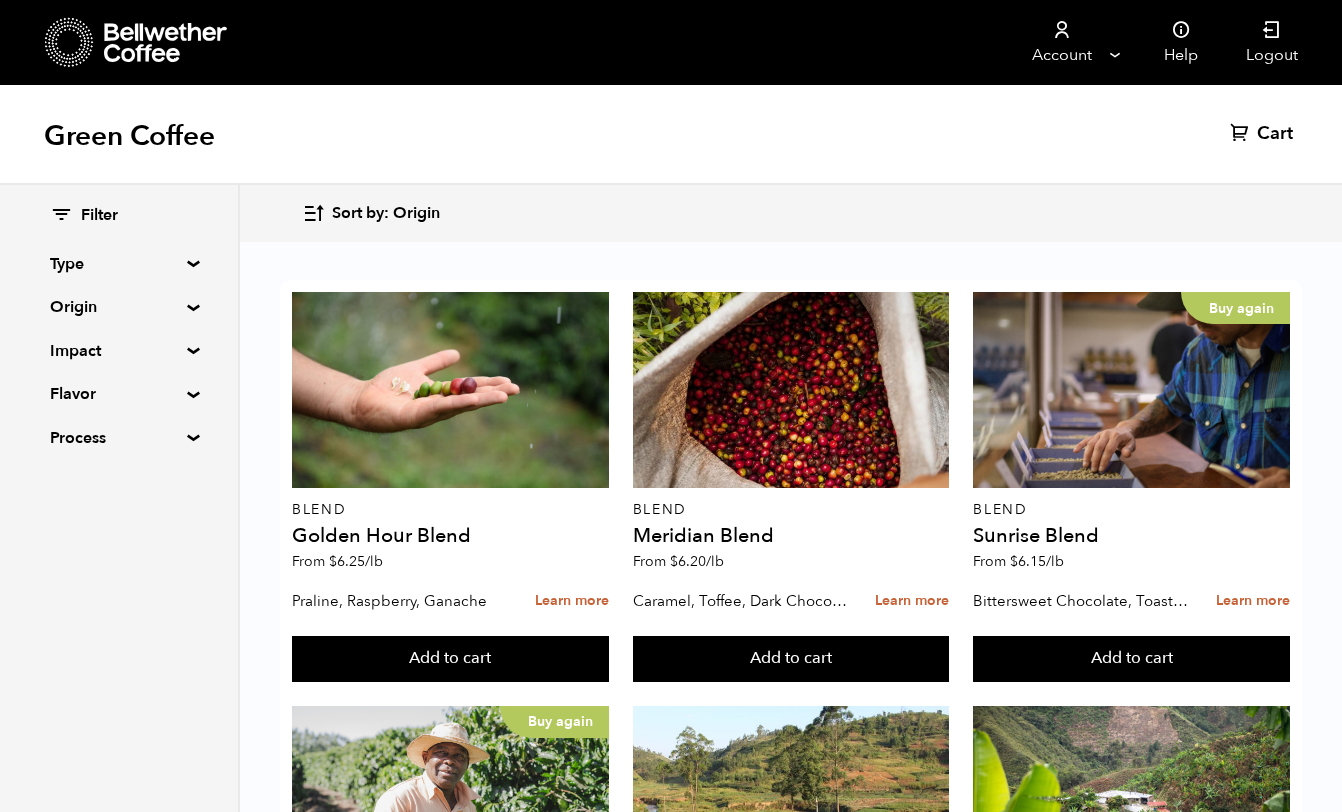 click on "Impact" at bounding box center [119, 351] 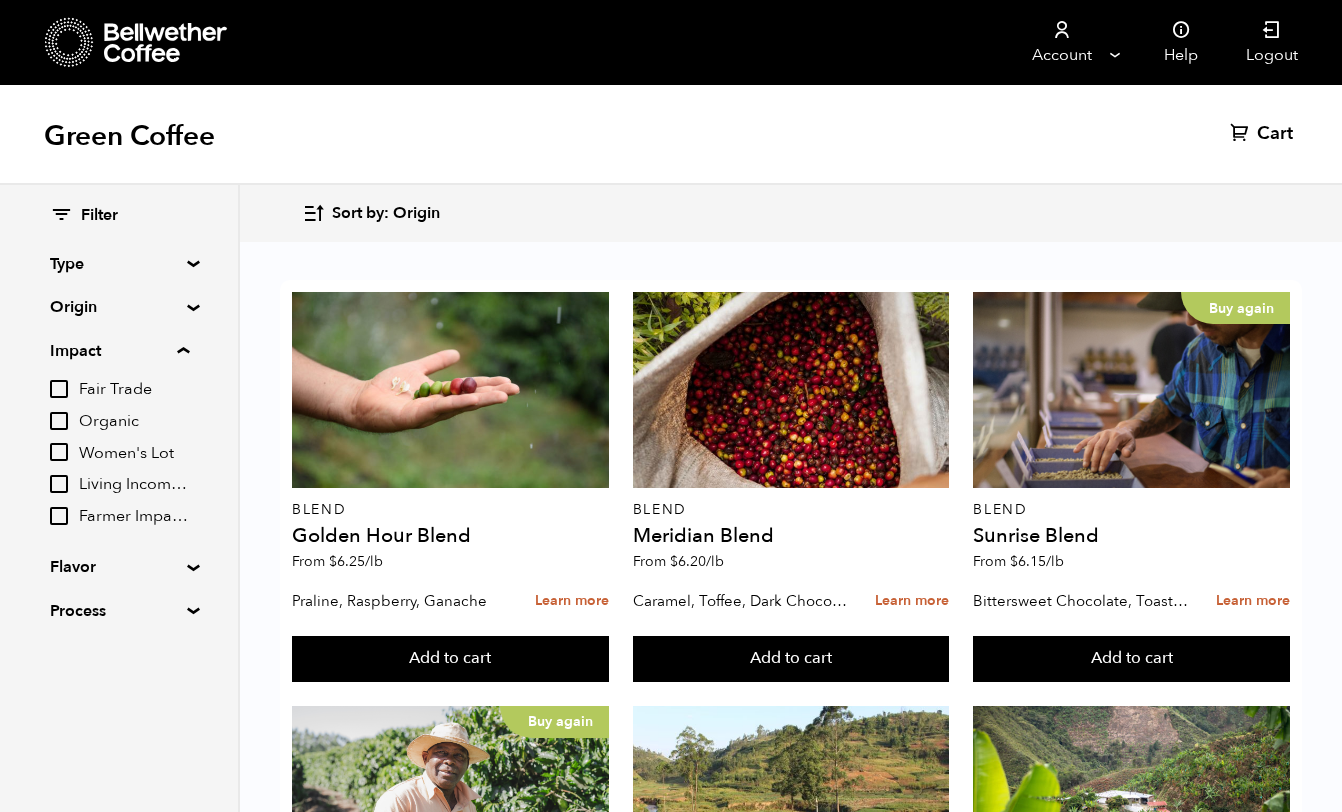 click on "Organic" at bounding box center [134, 422] 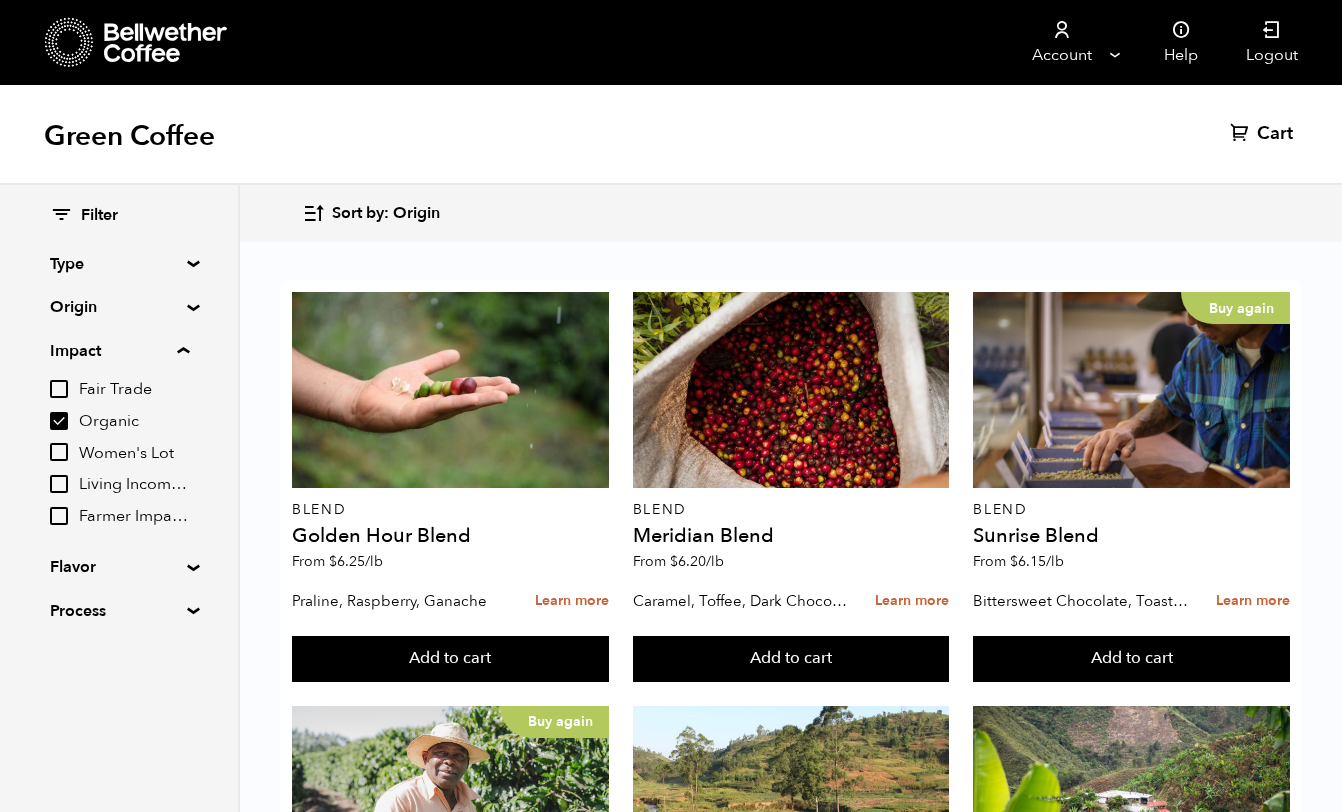 checkbox on "true" 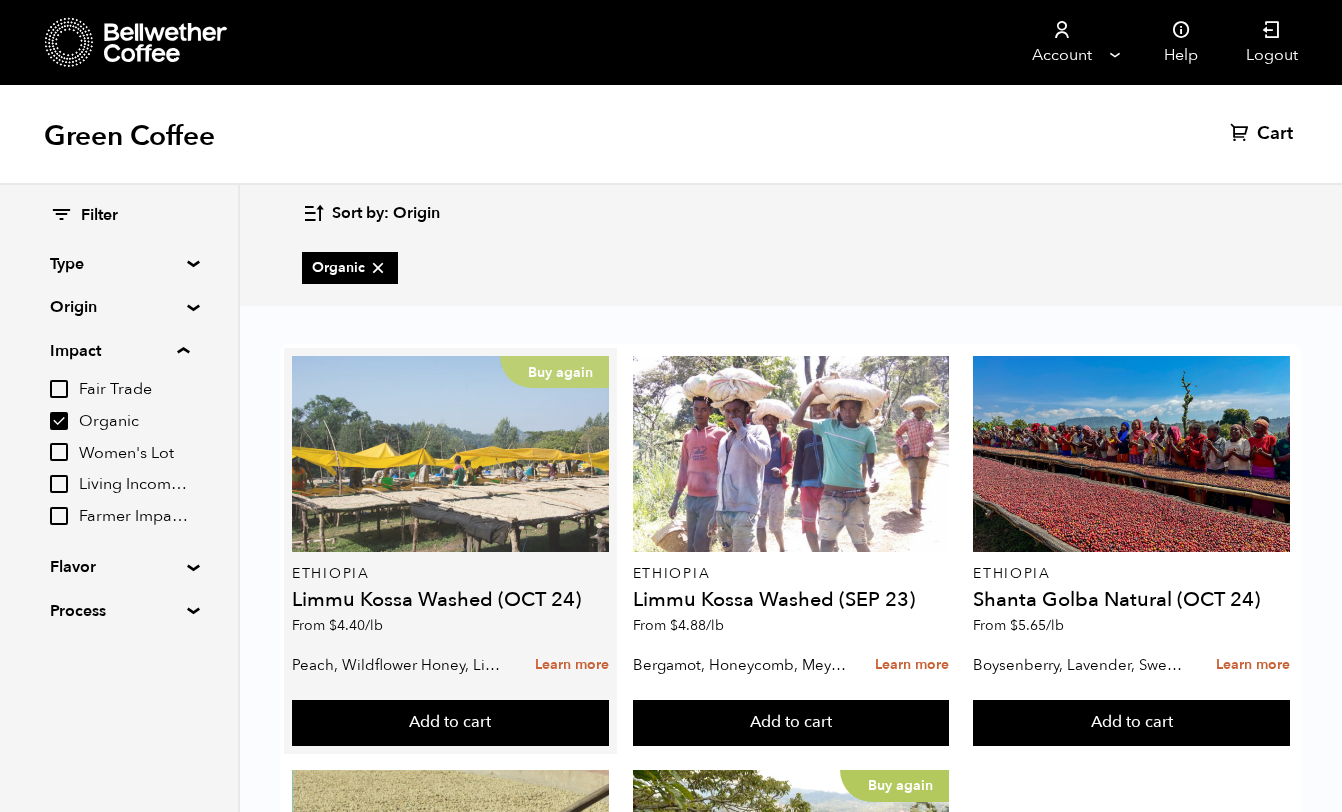 scroll, scrollTop: 363, scrollLeft: 0, axis: vertical 